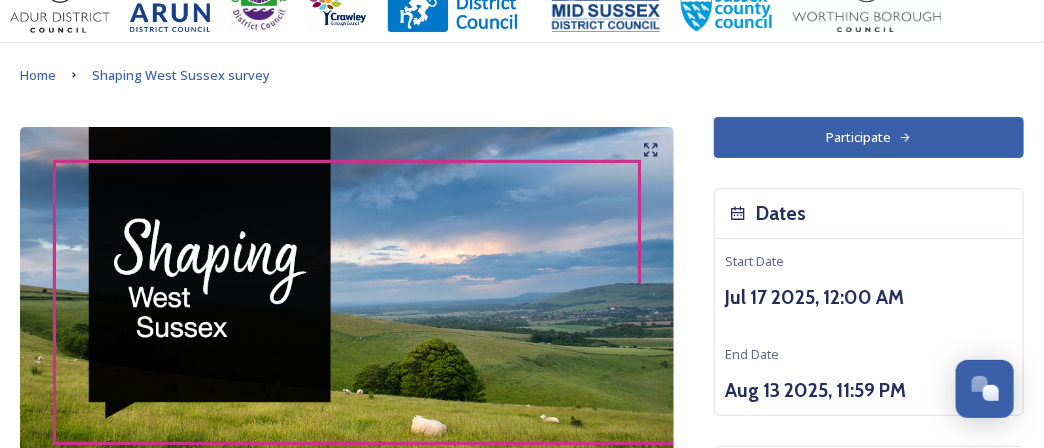 scroll, scrollTop: 0, scrollLeft: 0, axis: both 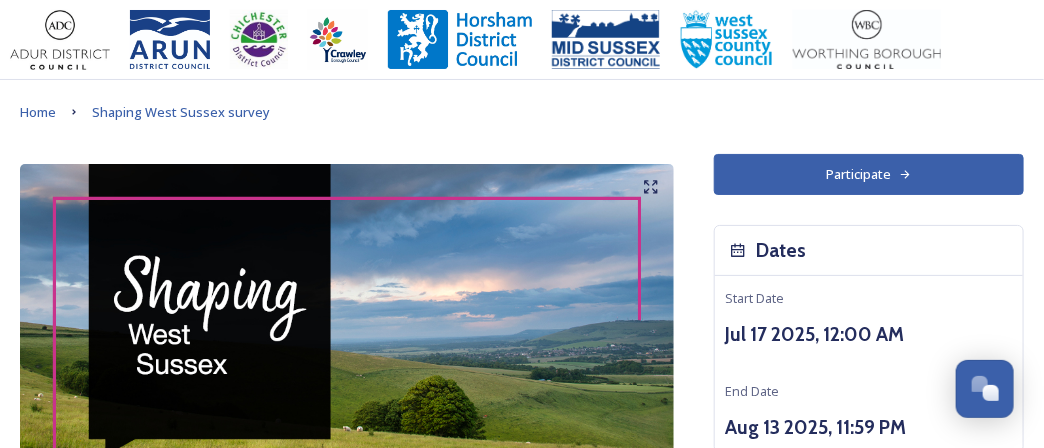 click on "Participate" at bounding box center [869, 174] 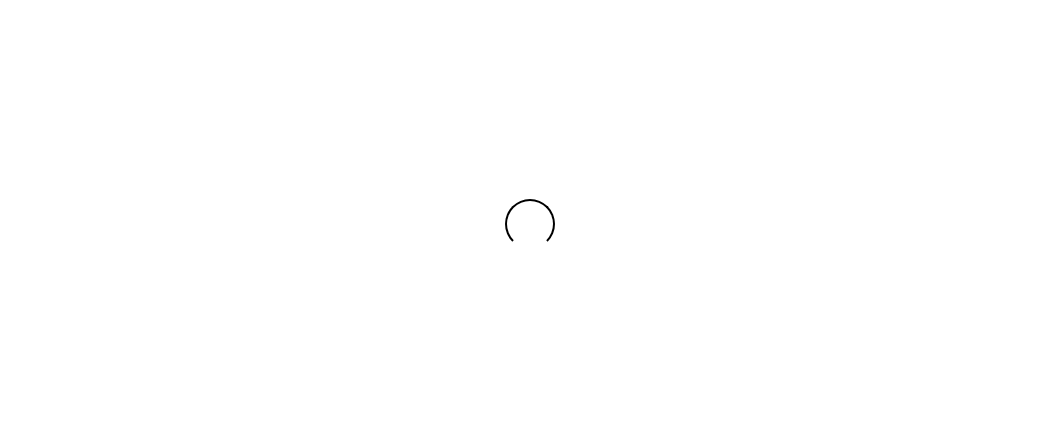 scroll, scrollTop: 0, scrollLeft: 0, axis: both 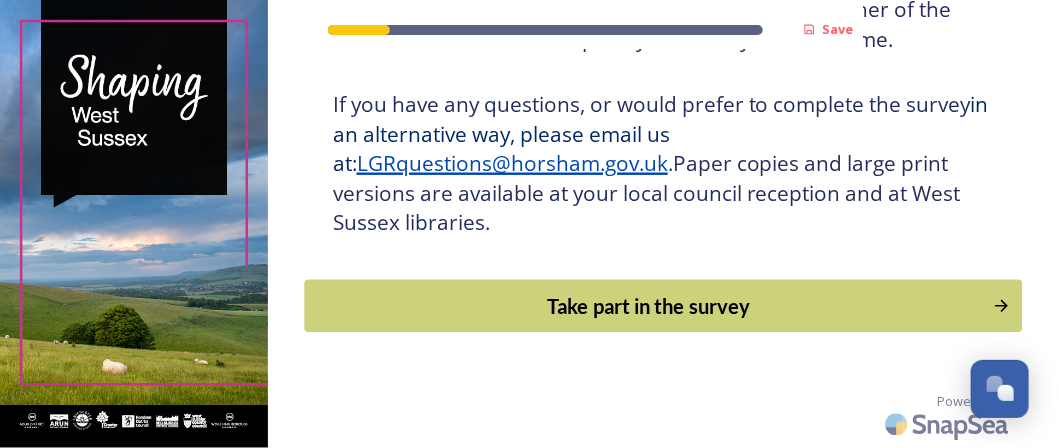 click on "Take part in the survey" at bounding box center (648, 306) 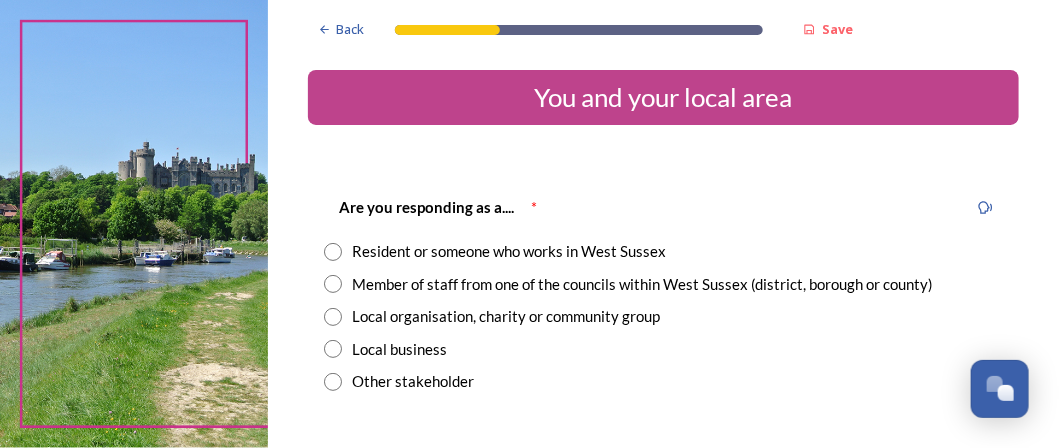 click on "Member of staff from one of the councils within West Sussex (district, borough or county)" at bounding box center [643, 284] 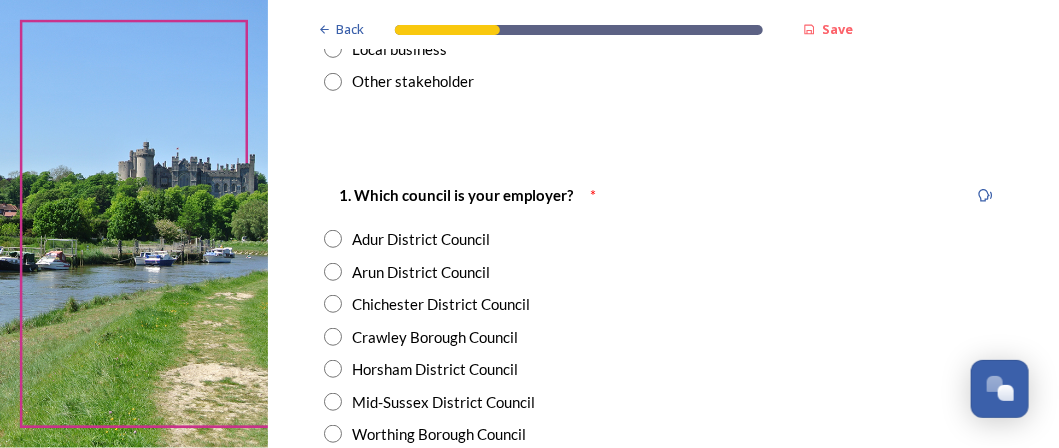 scroll, scrollTop: 399, scrollLeft: 0, axis: vertical 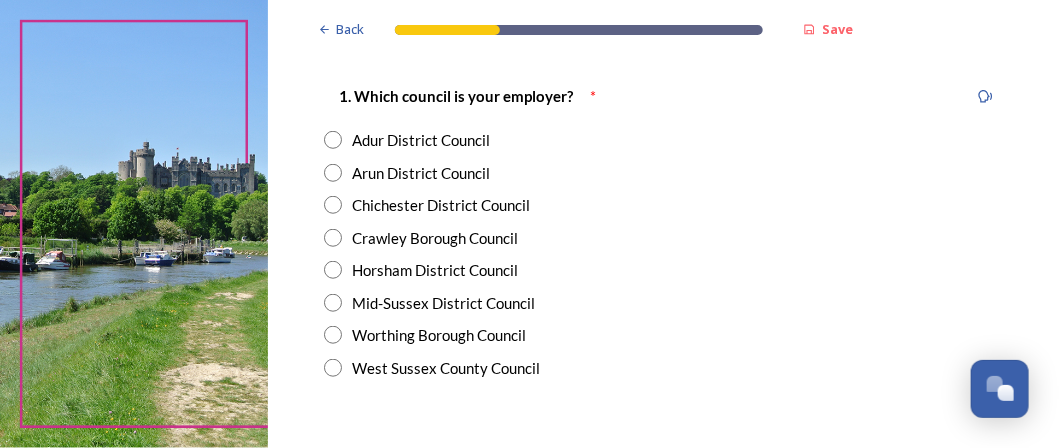 click at bounding box center [333, 303] 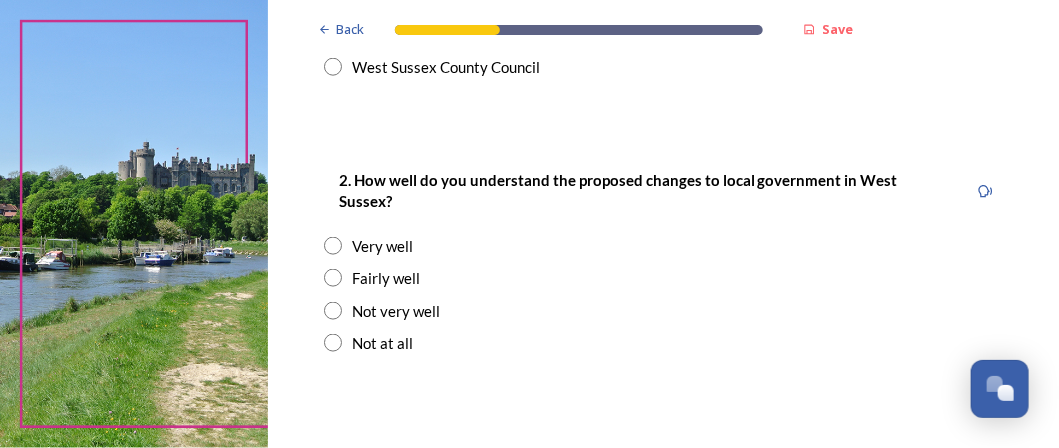 scroll, scrollTop: 799, scrollLeft: 0, axis: vertical 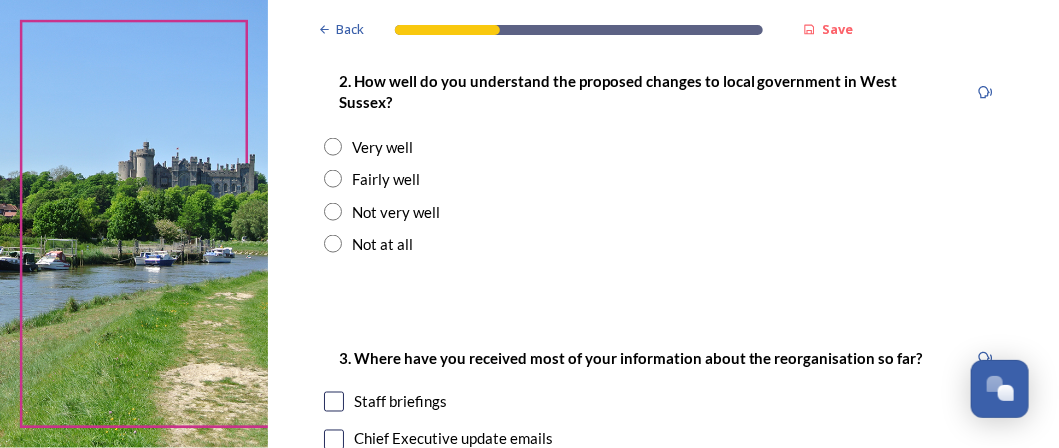 click at bounding box center (333, 179) 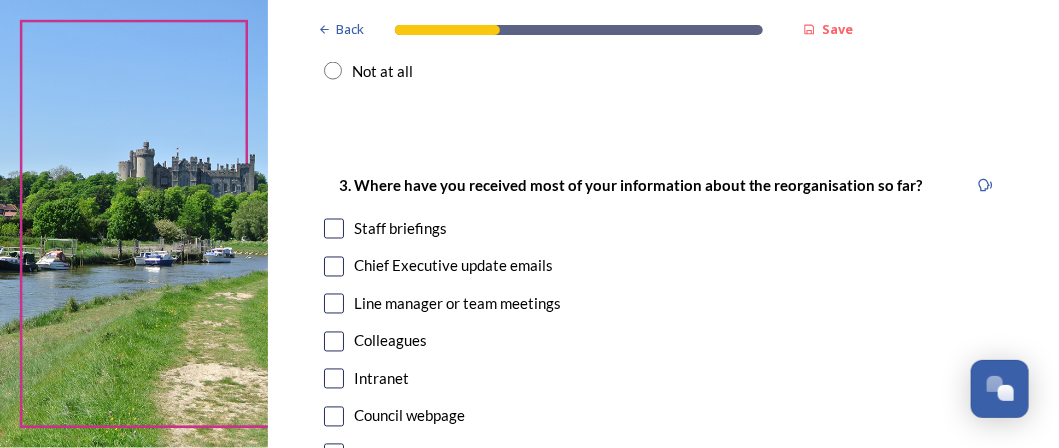 scroll, scrollTop: 999, scrollLeft: 0, axis: vertical 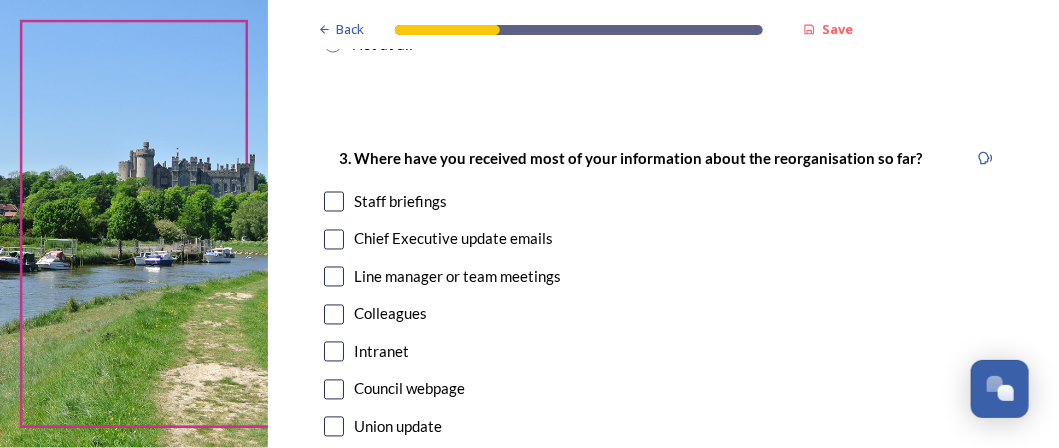 click at bounding box center (334, 202) 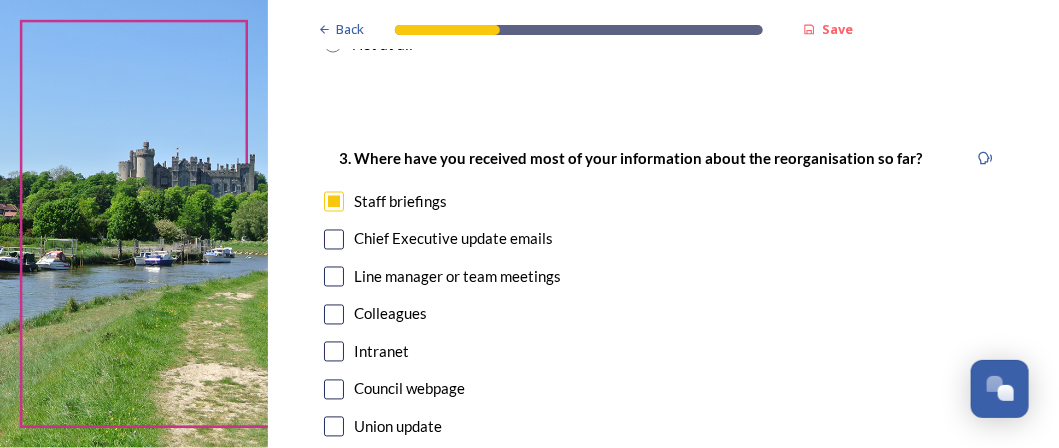 click at bounding box center [334, 240] 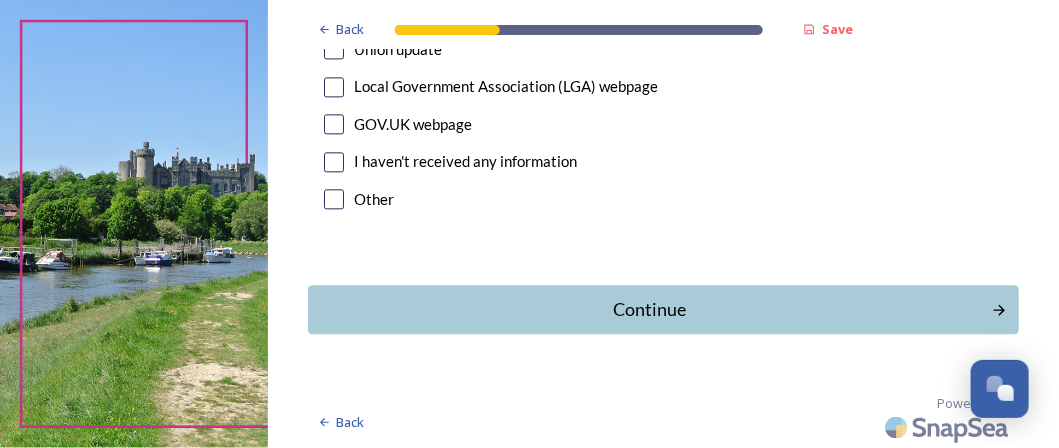 scroll, scrollTop: 1378, scrollLeft: 0, axis: vertical 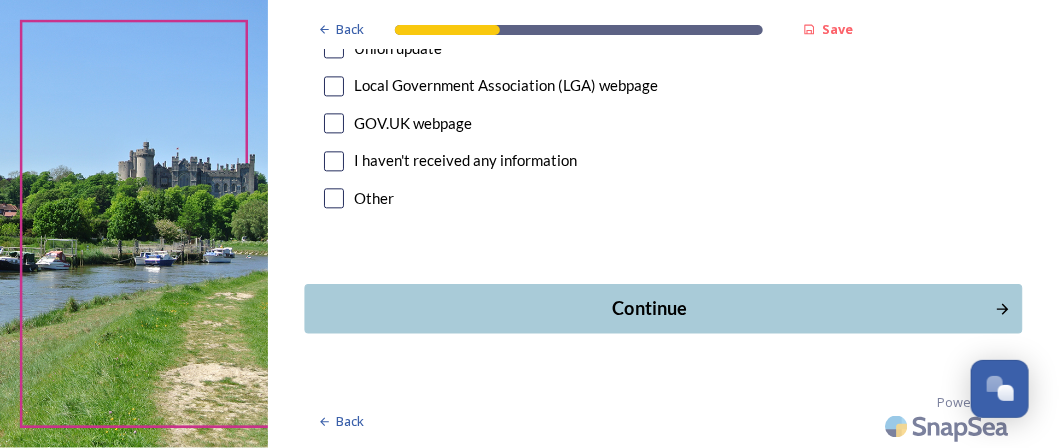 click on "Continue" at bounding box center (649, 308) 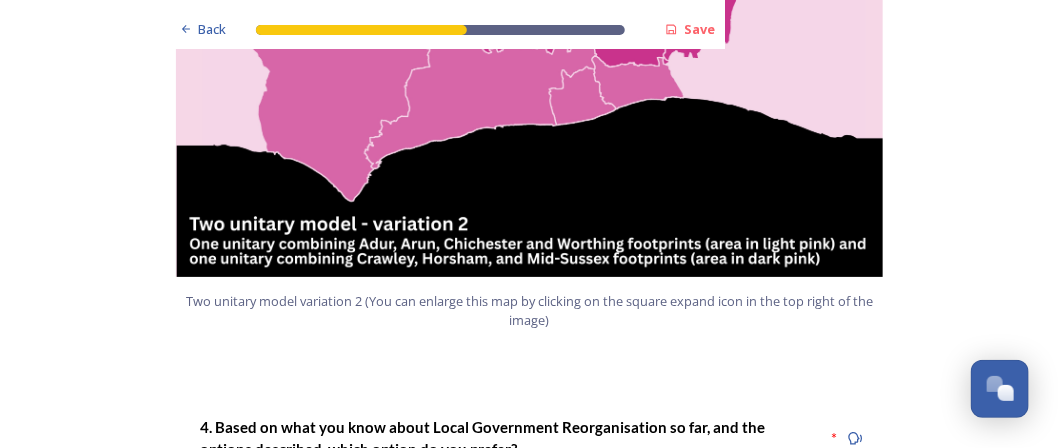 scroll, scrollTop: 2500, scrollLeft: 0, axis: vertical 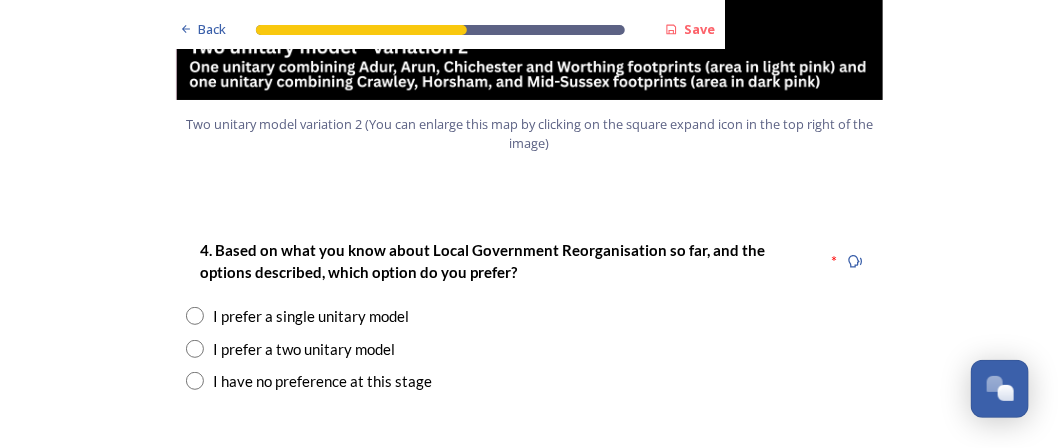 click at bounding box center (195, 381) 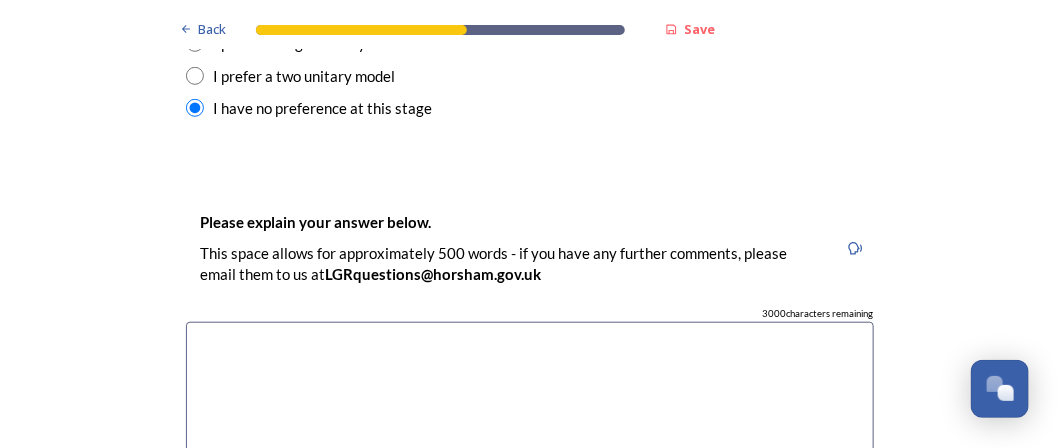 scroll, scrollTop: 2800, scrollLeft: 0, axis: vertical 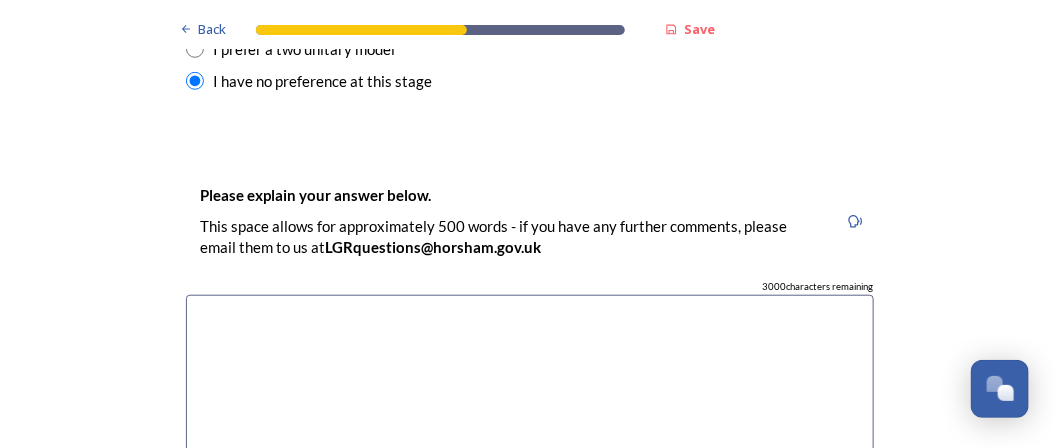 click at bounding box center [530, 407] 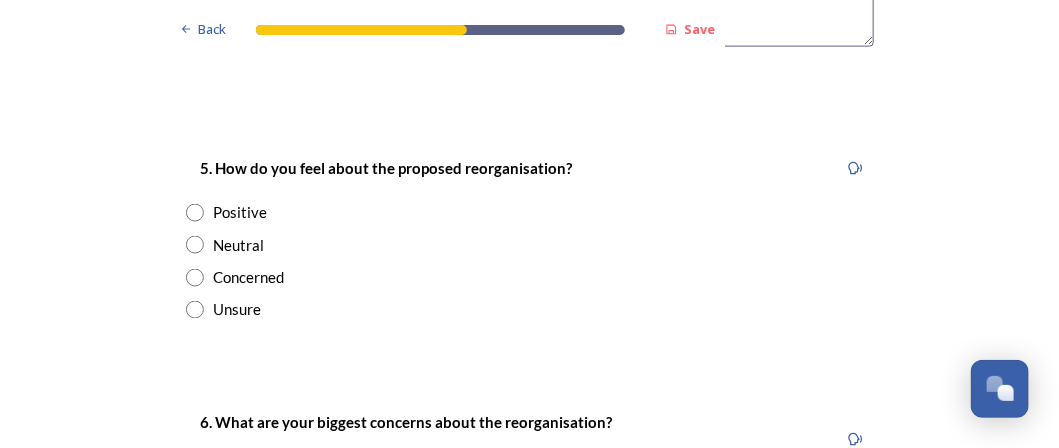 scroll, scrollTop: 3299, scrollLeft: 0, axis: vertical 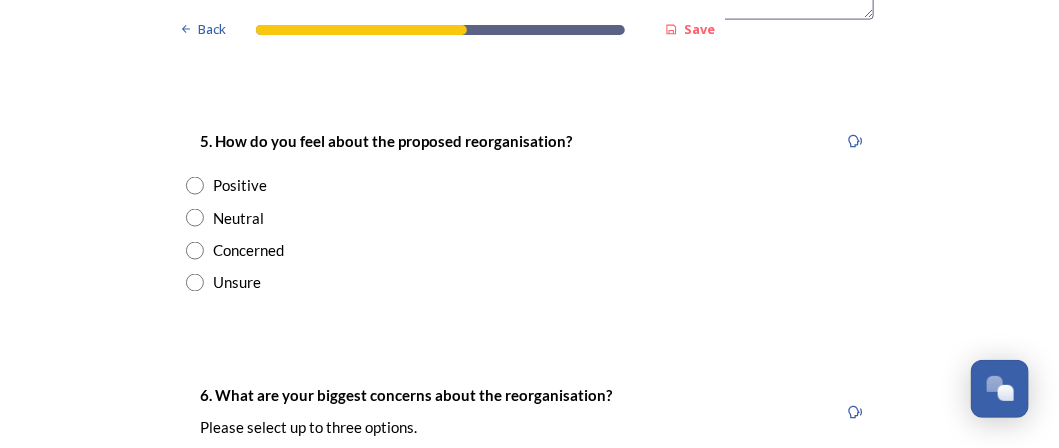 type on "For my service area (Wellbeing) I believe their are potential benefits to having a West [COUNTY] wide unitary model, as we currently work as a part of the West [COUNTY] model and this works effectively. There are also benefits to having a two unitary model (variation 2), as this would address the differences in demographic across the county." 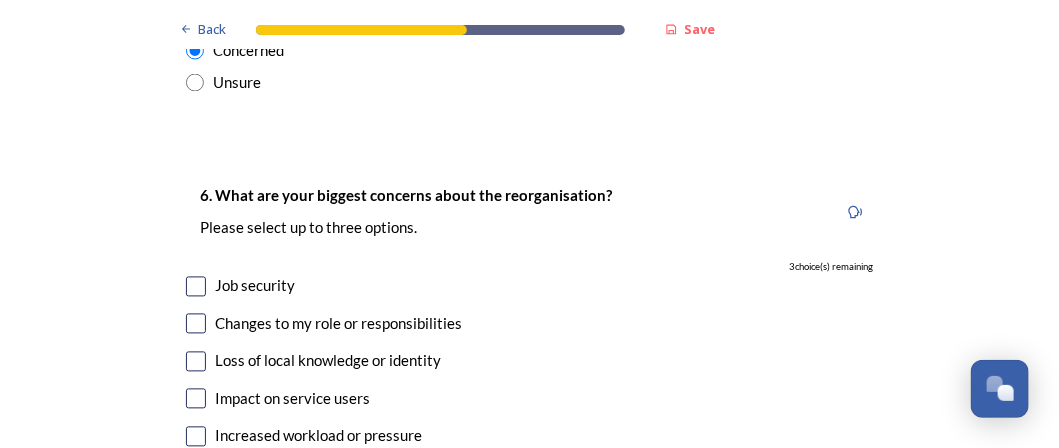 scroll, scrollTop: 3599, scrollLeft: 0, axis: vertical 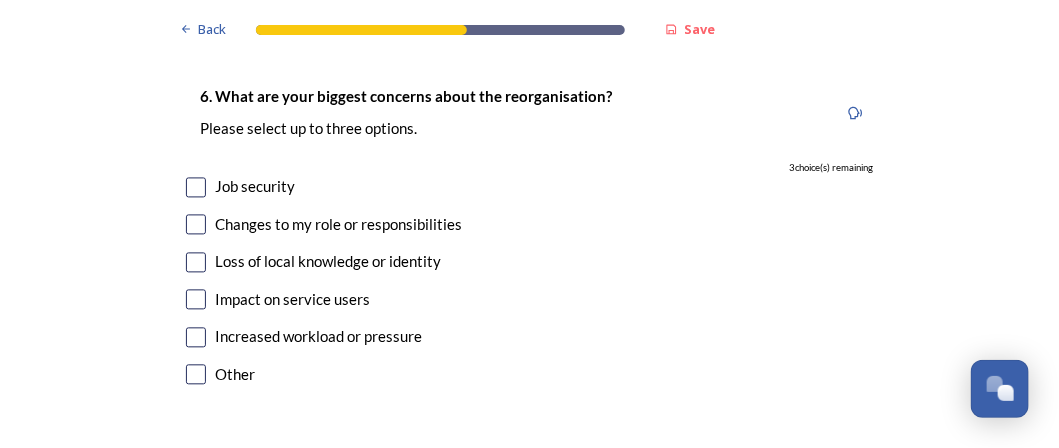 click at bounding box center (196, 187) 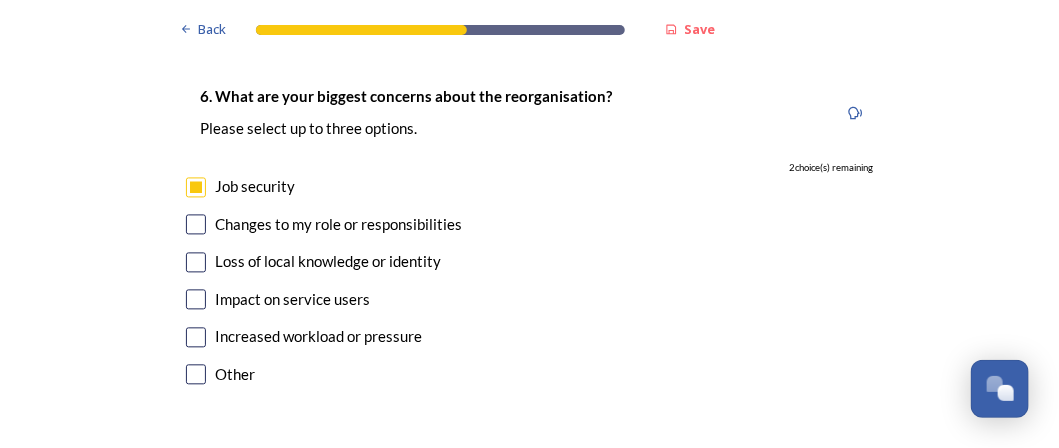 click at bounding box center (196, 299) 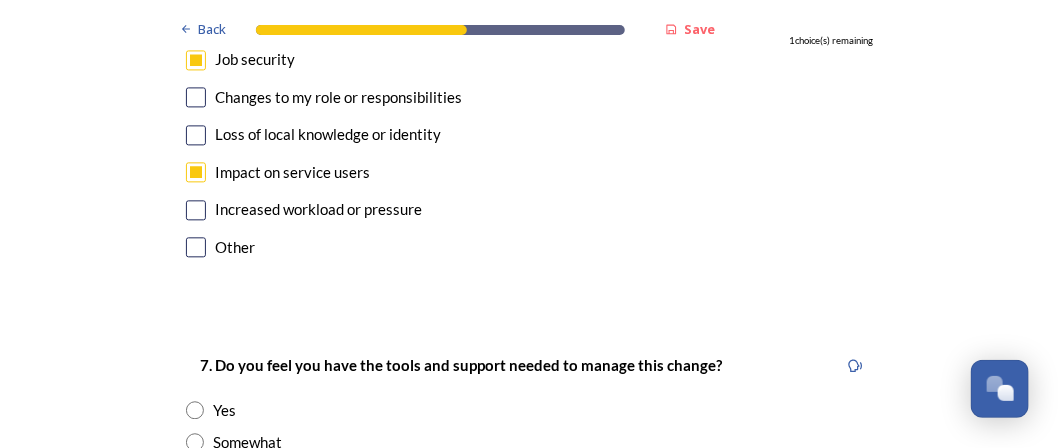 scroll, scrollTop: 3699, scrollLeft: 0, axis: vertical 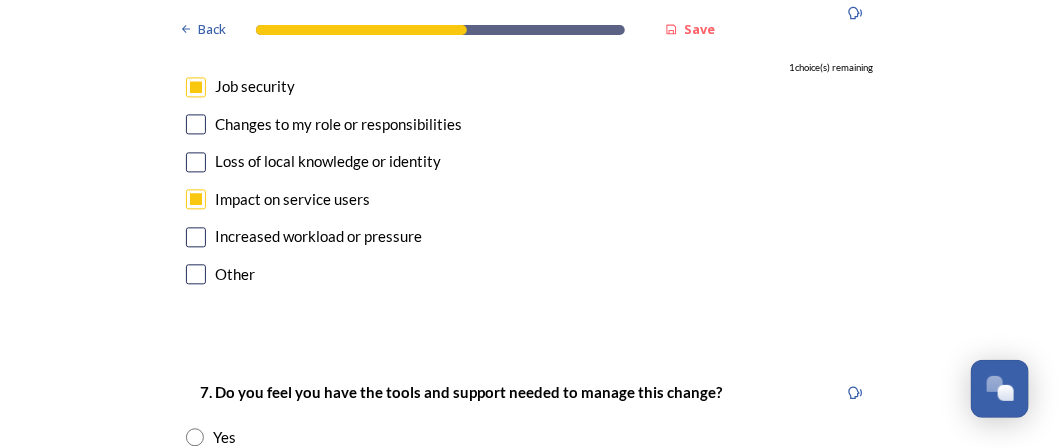 click at bounding box center (196, 162) 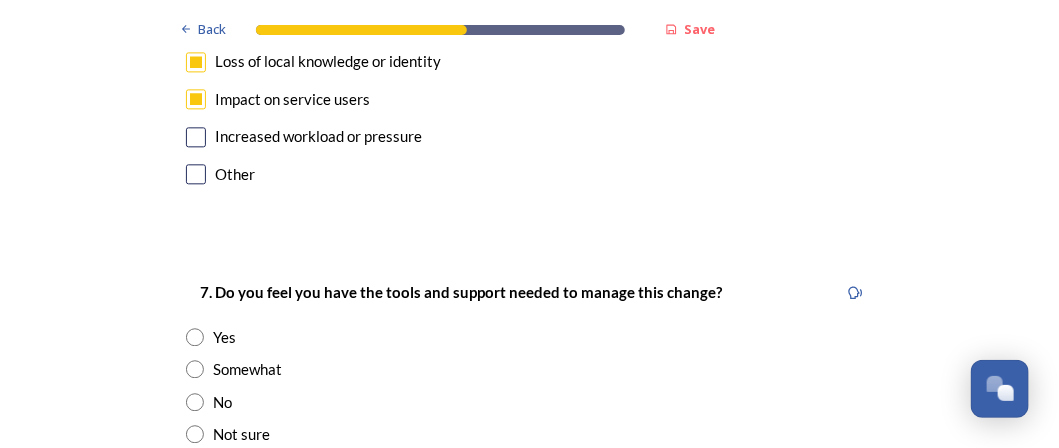 scroll, scrollTop: 3899, scrollLeft: 0, axis: vertical 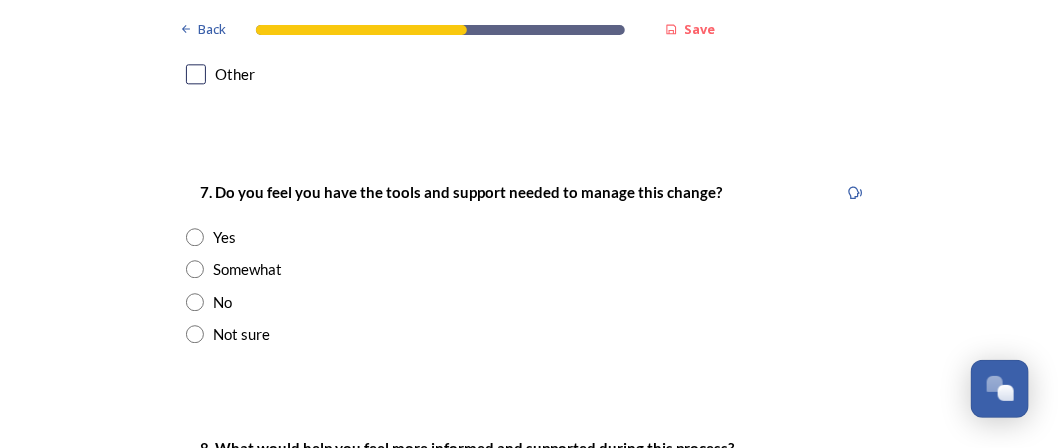 click at bounding box center [195, 237] 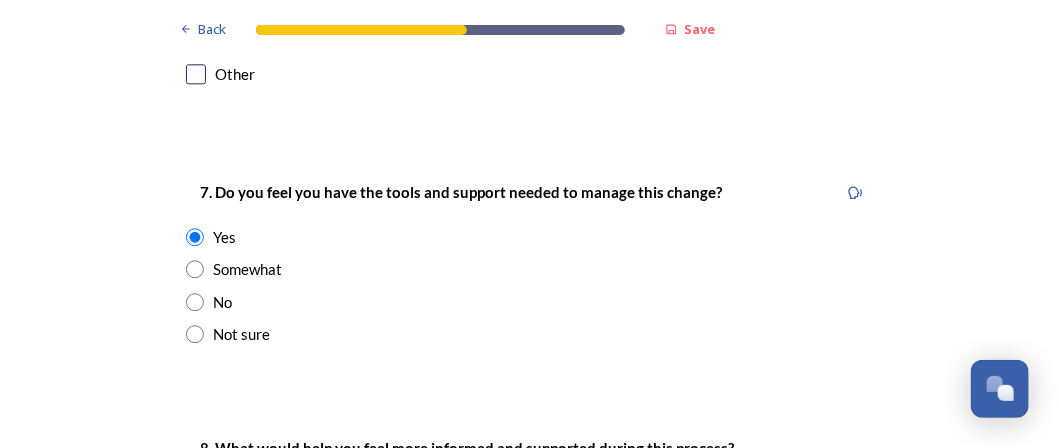 click at bounding box center (195, 269) 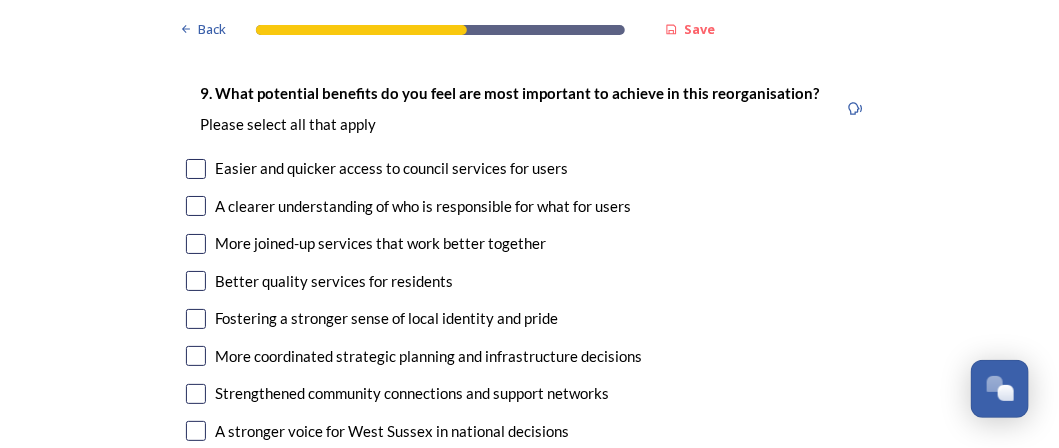 scroll, scrollTop: 4700, scrollLeft: 0, axis: vertical 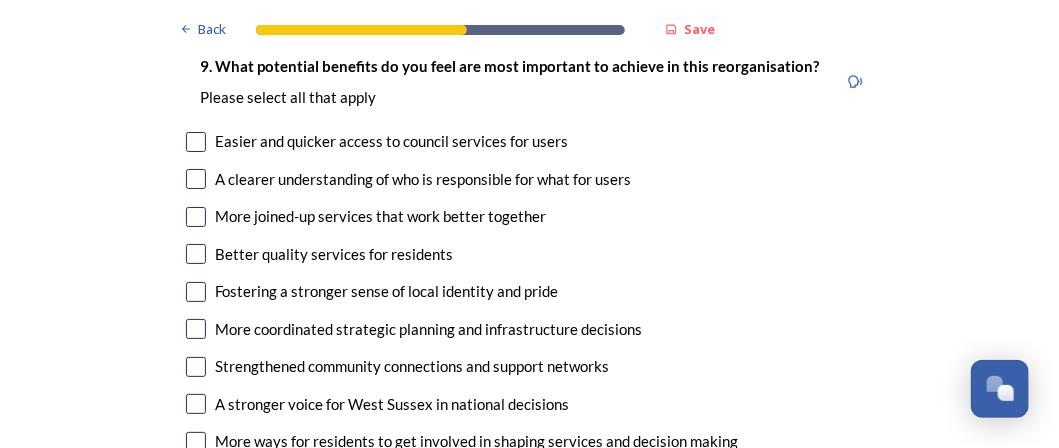 click at bounding box center [196, 179] 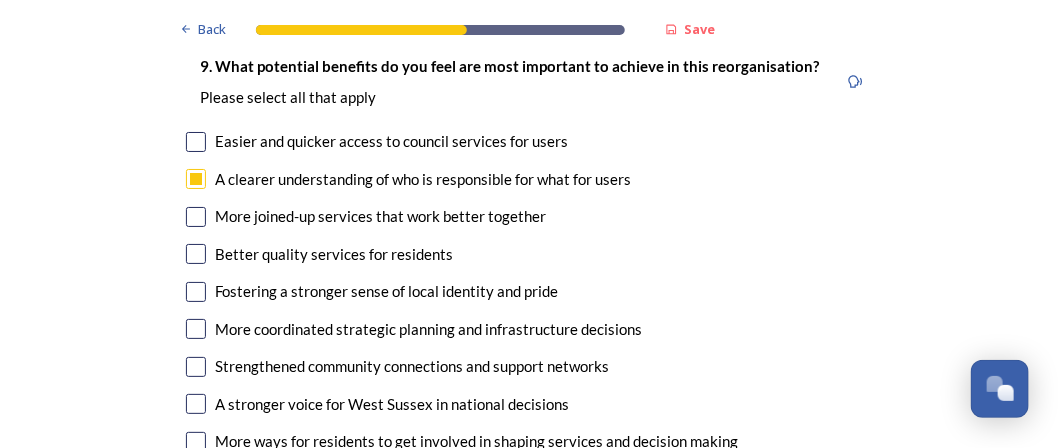 click at bounding box center [196, 217] 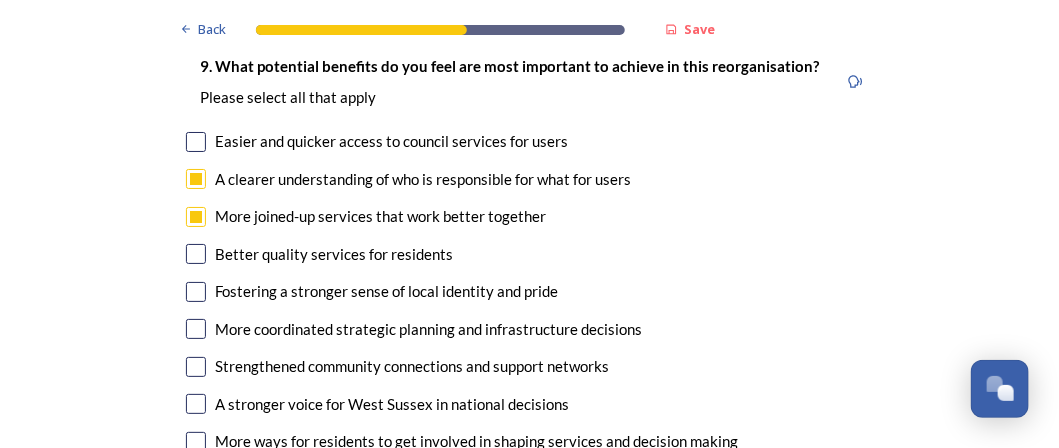 click at bounding box center [196, 142] 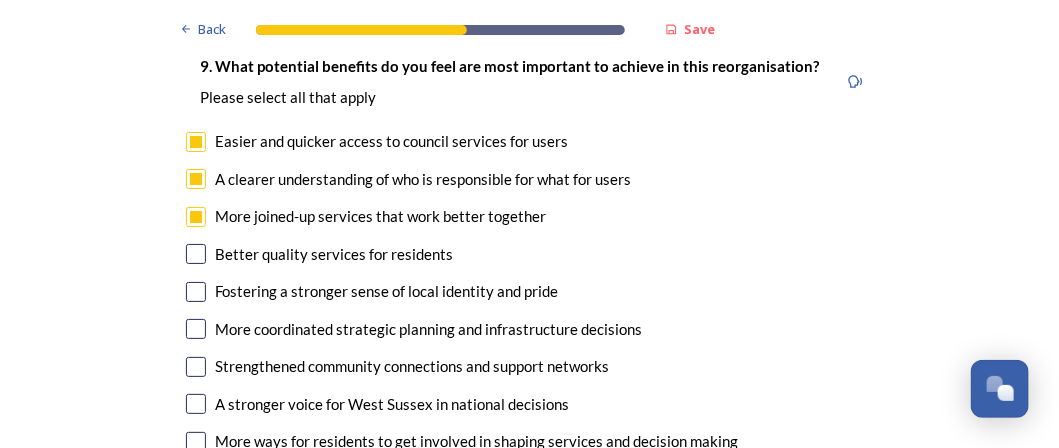 click at bounding box center (196, 329) 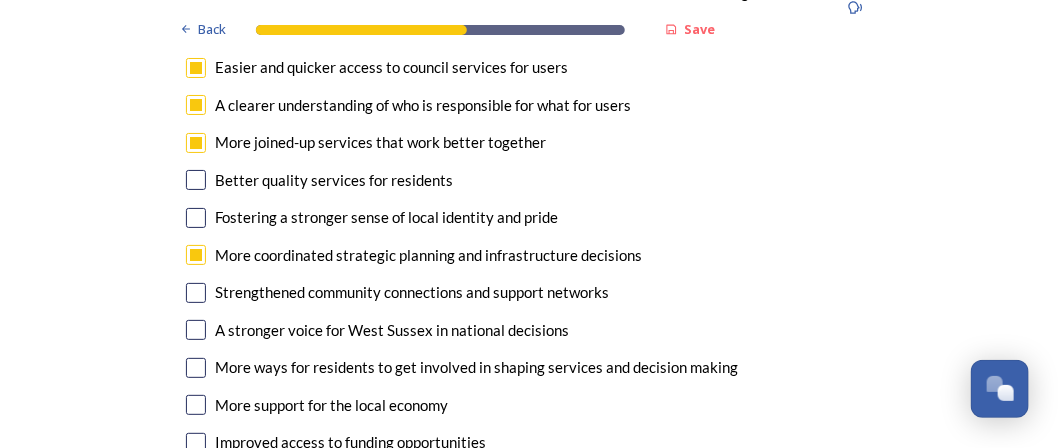 scroll, scrollTop: 4800, scrollLeft: 0, axis: vertical 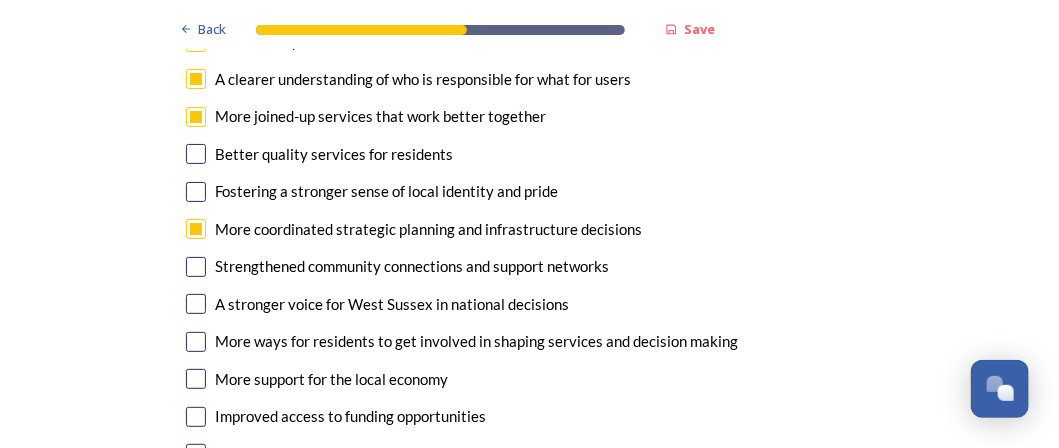 click at bounding box center (196, 304) 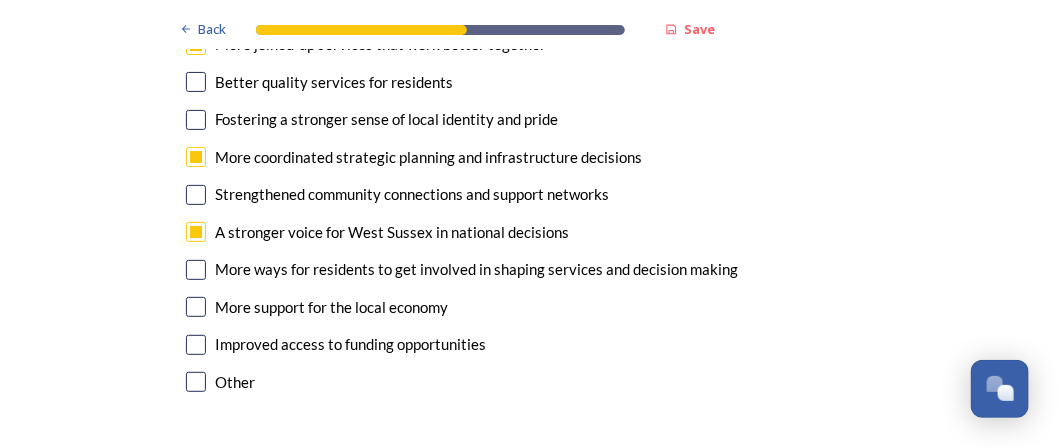 scroll, scrollTop: 4900, scrollLeft: 0, axis: vertical 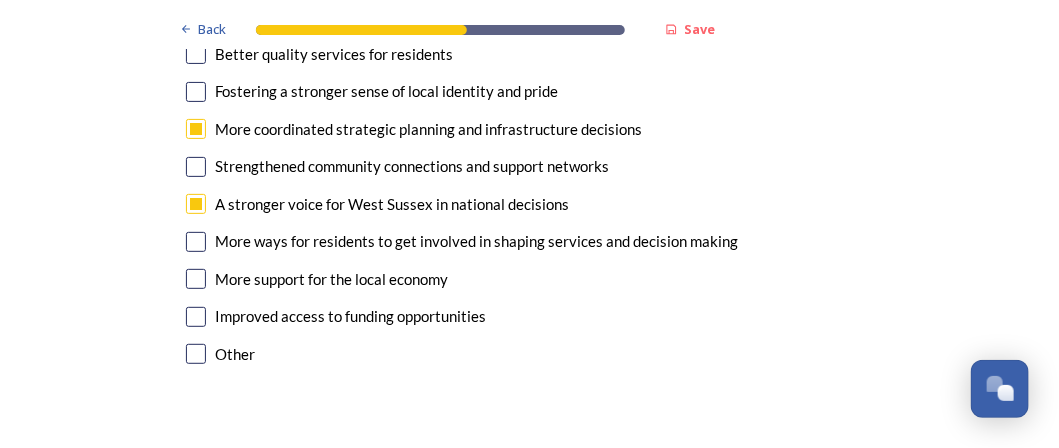 click at bounding box center (196, 317) 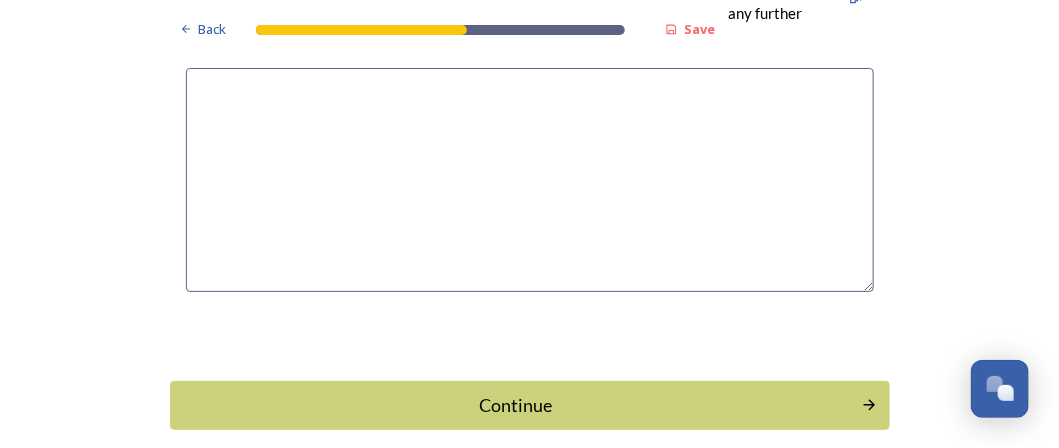 scroll, scrollTop: 5995, scrollLeft: 0, axis: vertical 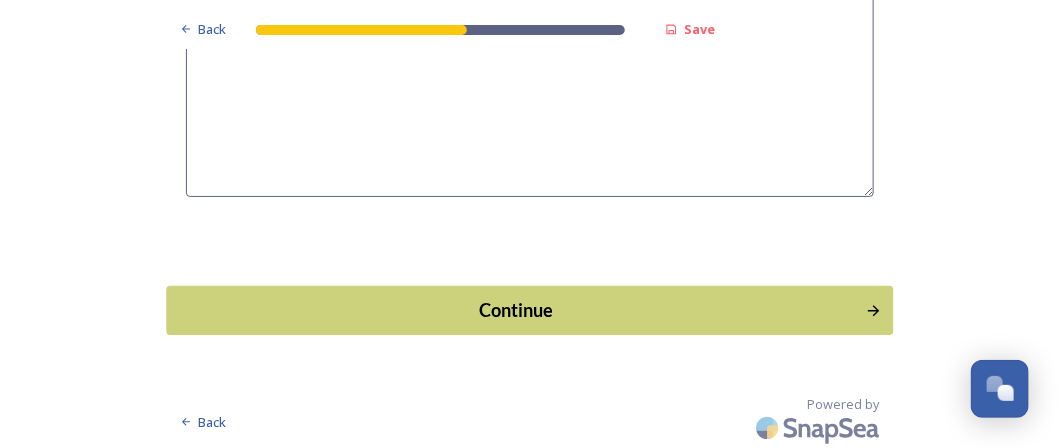 click on "Continue" at bounding box center [515, 310] 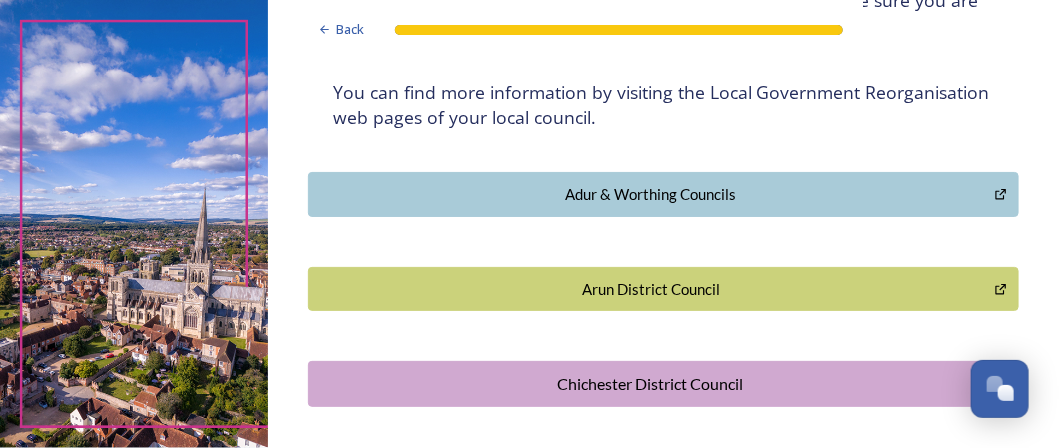 scroll, scrollTop: 300, scrollLeft: 0, axis: vertical 